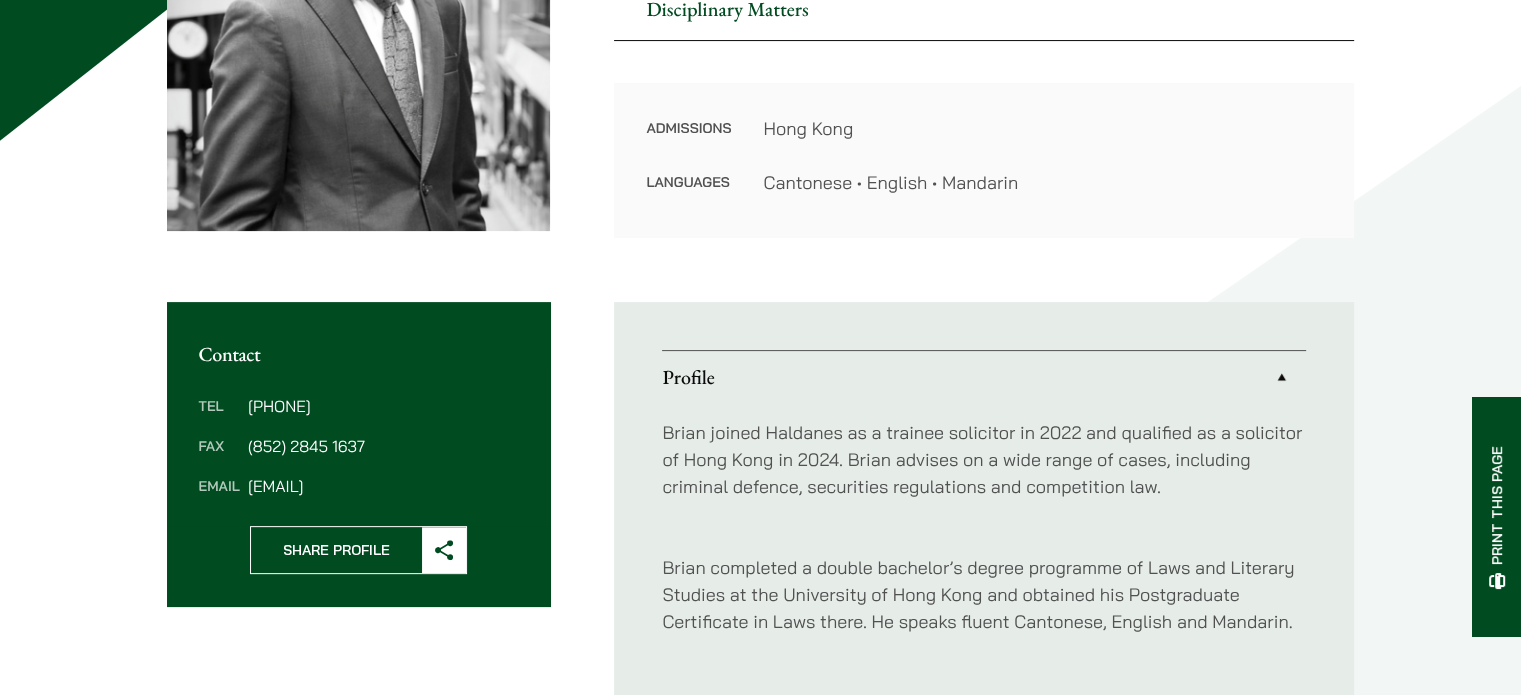 scroll, scrollTop: 700, scrollLeft: 0, axis: vertical 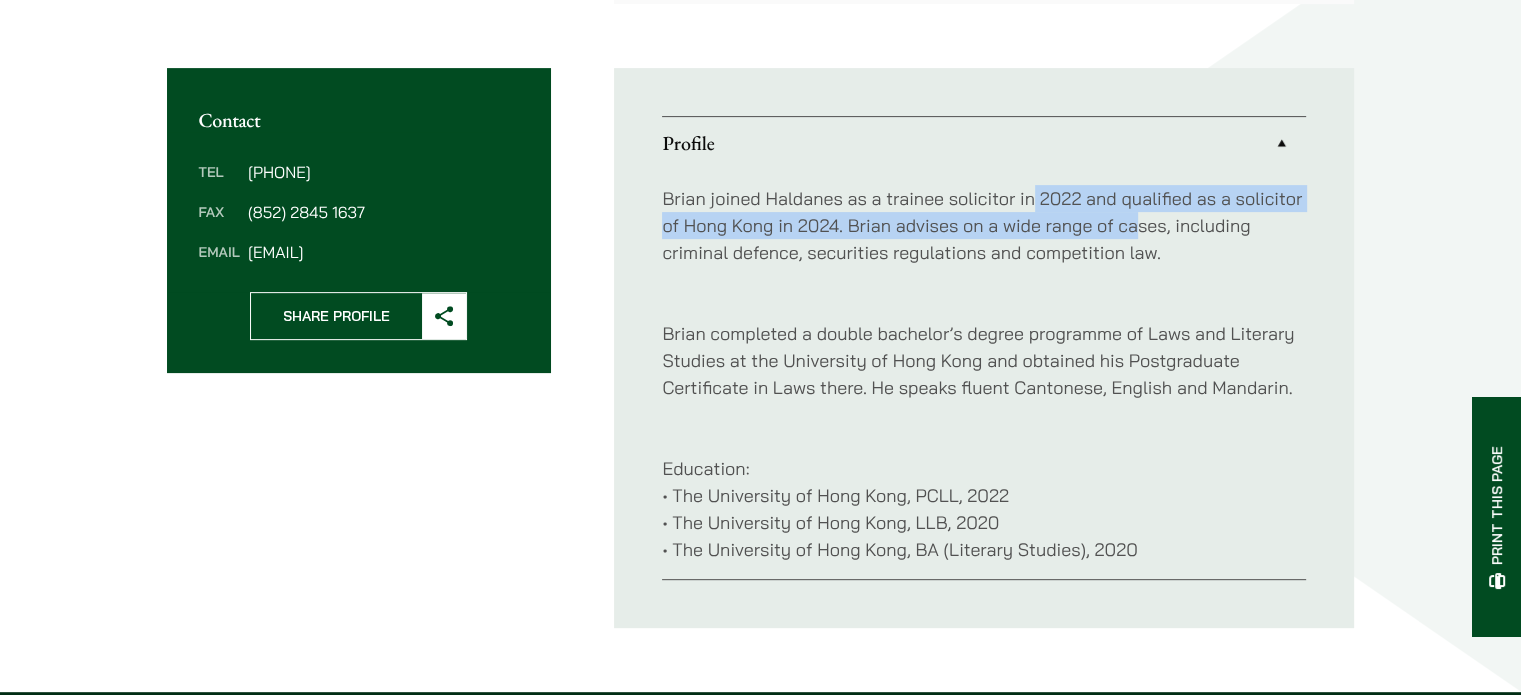 drag, startPoint x: 1135, startPoint y: 217, endPoint x: 1036, endPoint y: 195, distance: 101.414986 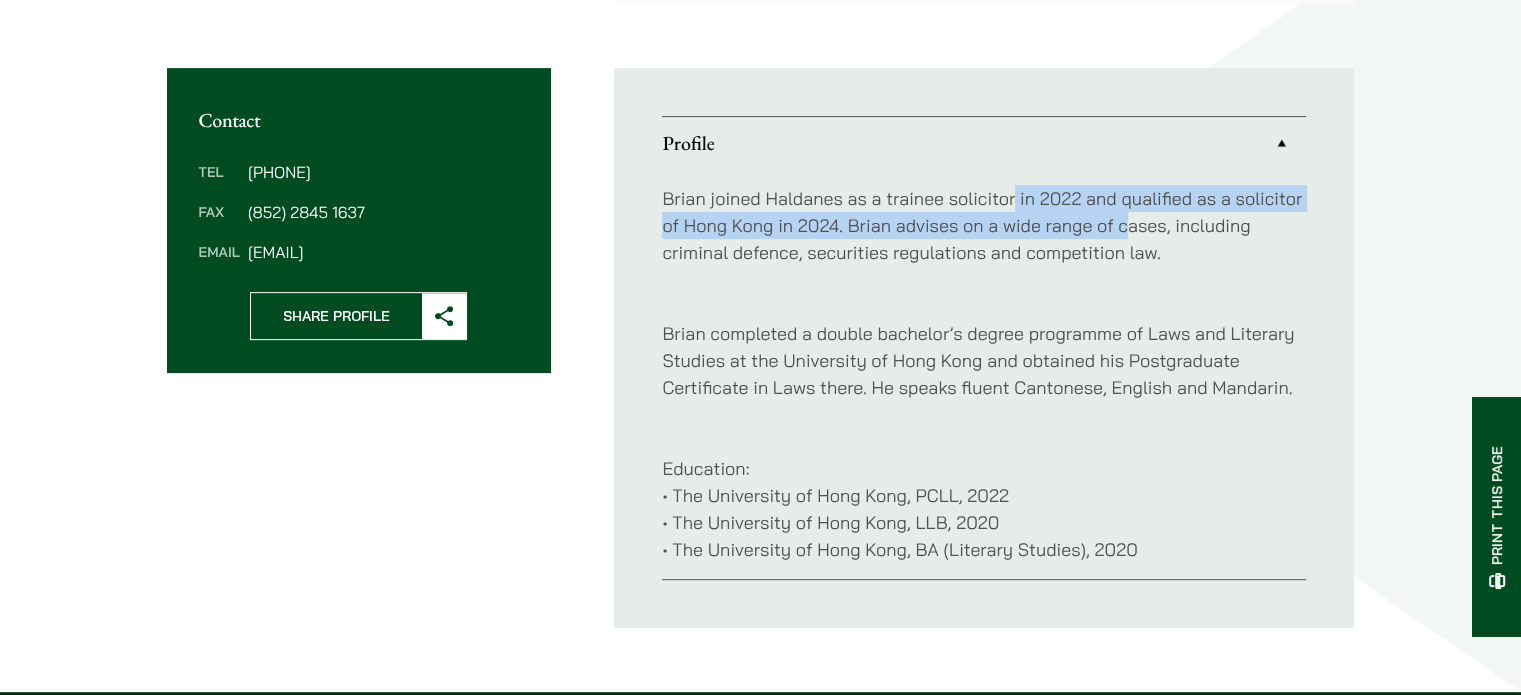 drag, startPoint x: 1013, startPoint y: 192, endPoint x: 1127, endPoint y: 238, distance: 122.93088 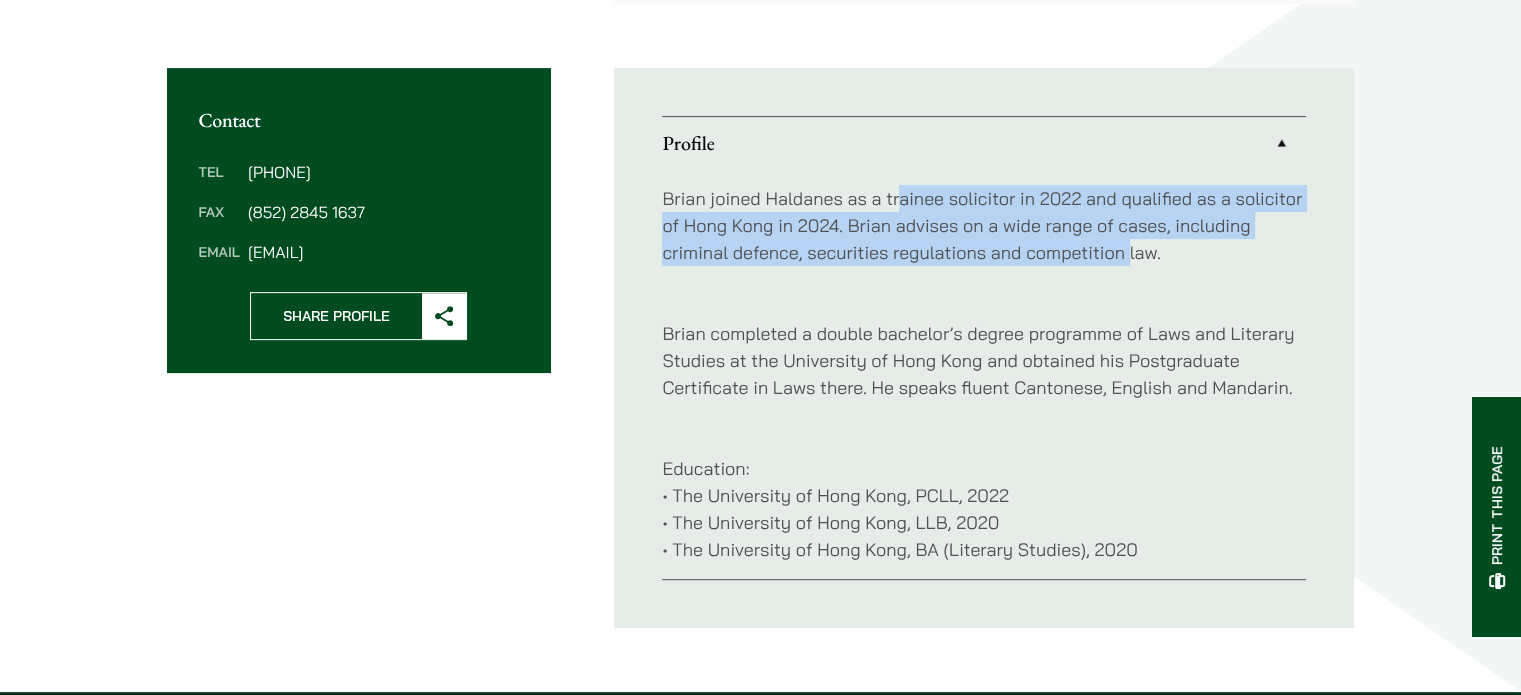 drag, startPoint x: 1127, startPoint y: 249, endPoint x: 897, endPoint y: 196, distance: 236.02754 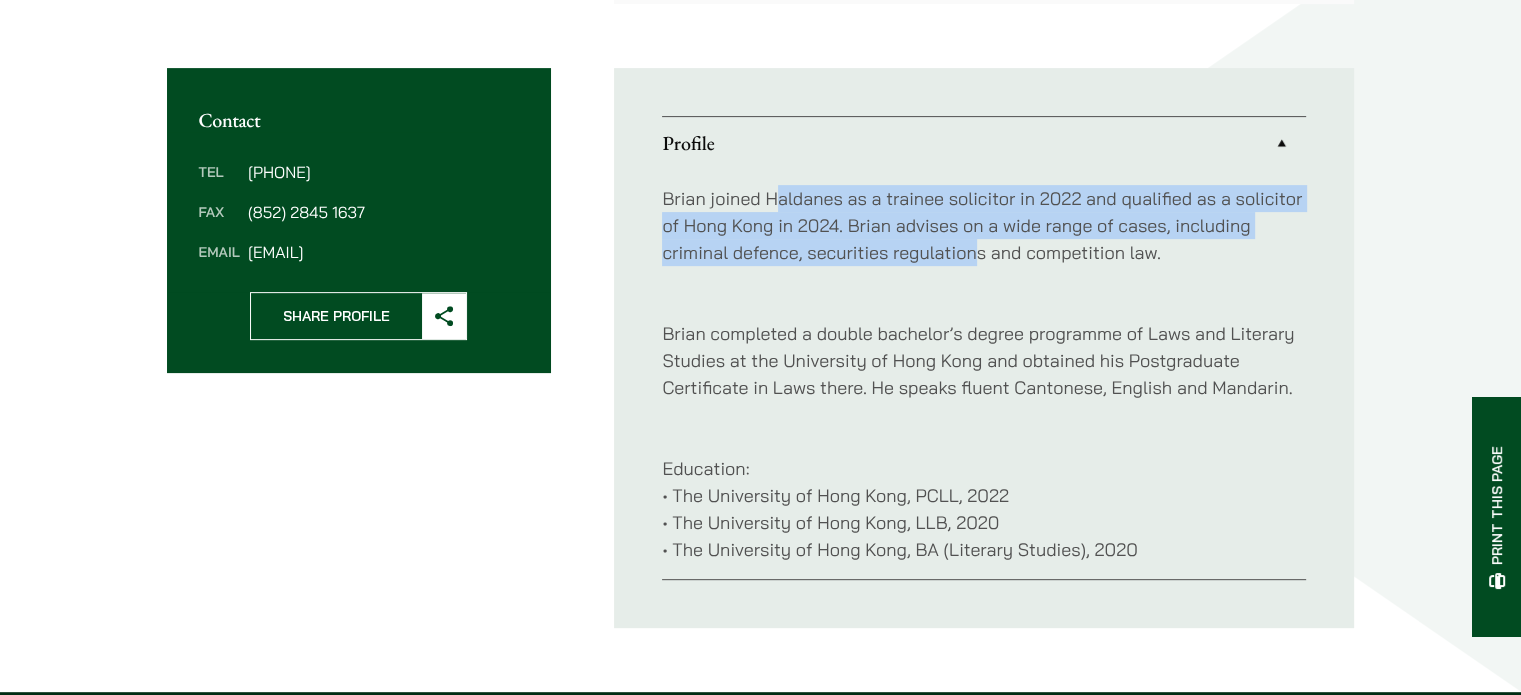 drag, startPoint x: 772, startPoint y: 203, endPoint x: 990, endPoint y: 263, distance: 226.10617 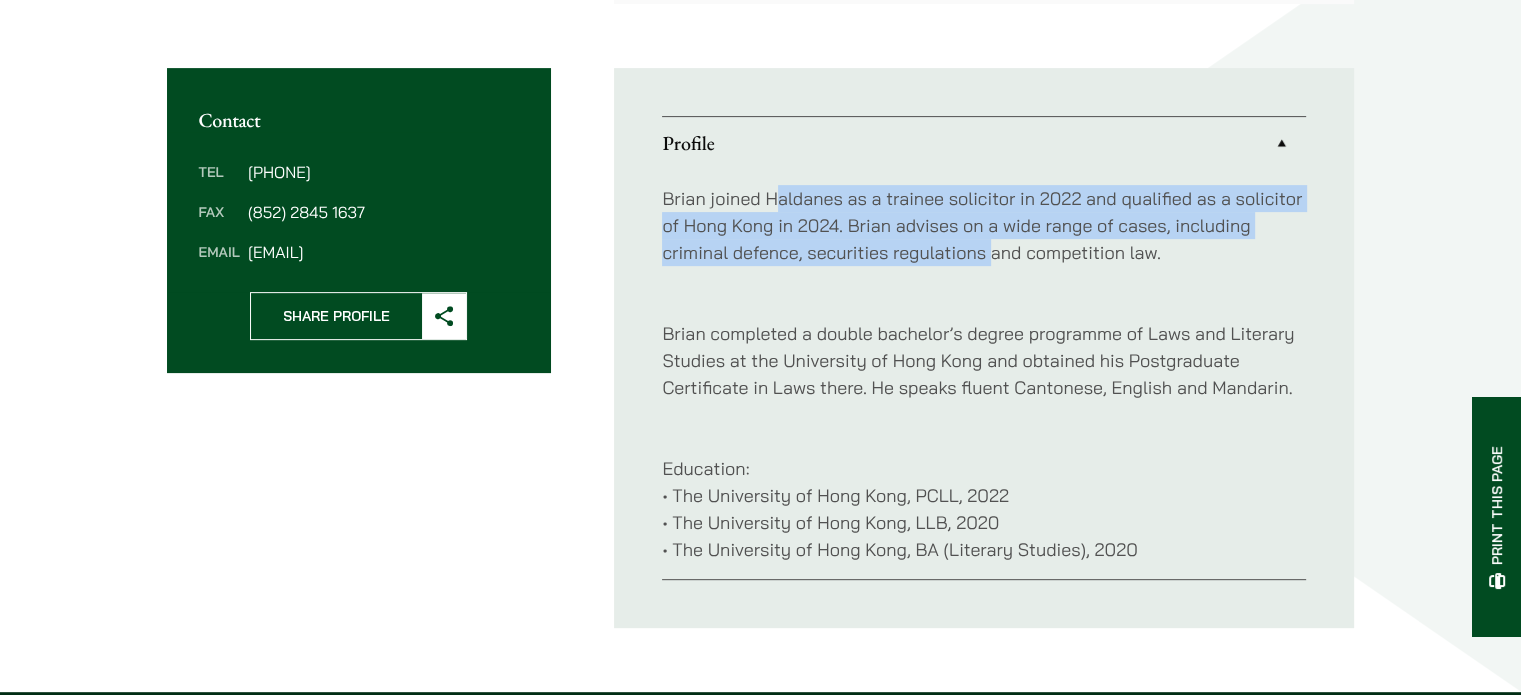 click on "Brian joined Haldanes as a trainee solicitor in 2022 and qualified as a solicitor of Hong Kong in 2024. Brian advises on a wide range of cases, including criminal defence, securities regulations and competition law." at bounding box center (984, 225) 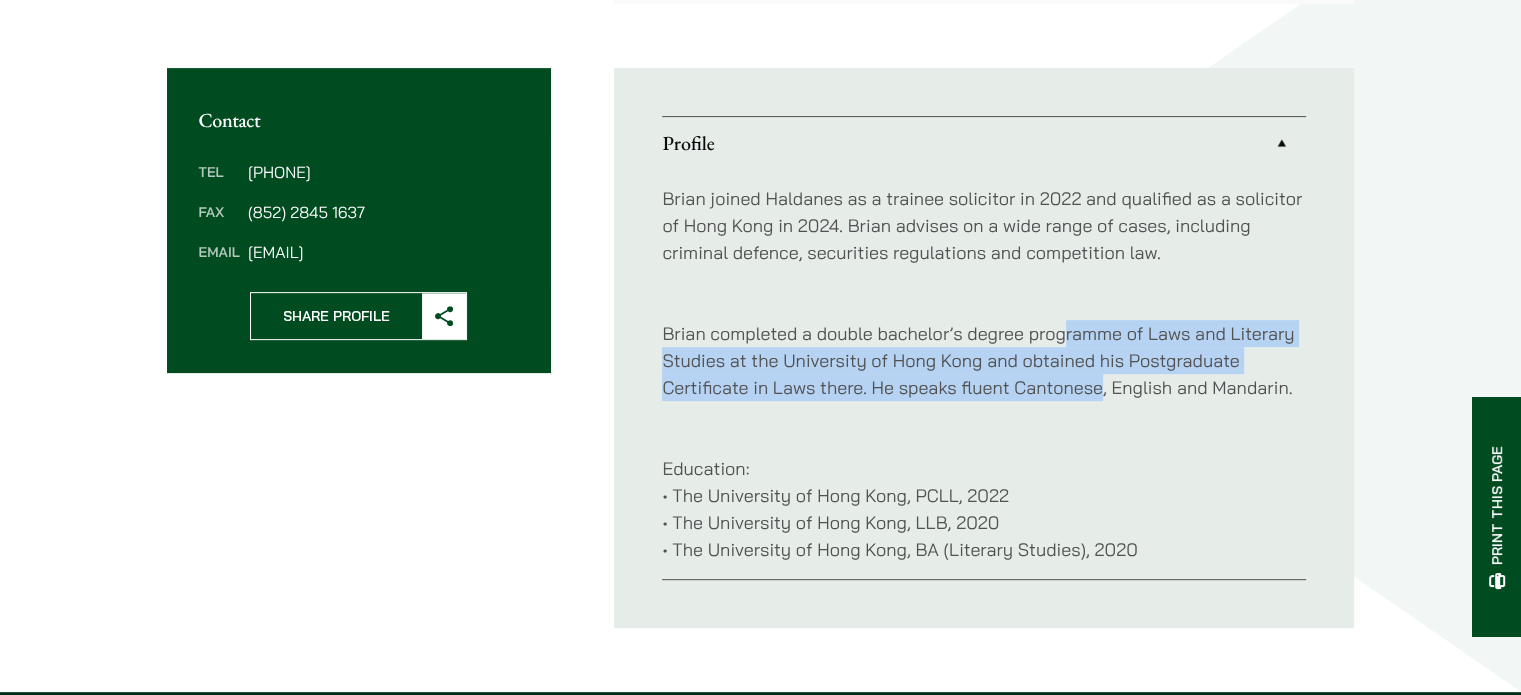 drag, startPoint x: 1064, startPoint y: 343, endPoint x: 1100, endPoint y: 396, distance: 64.070274 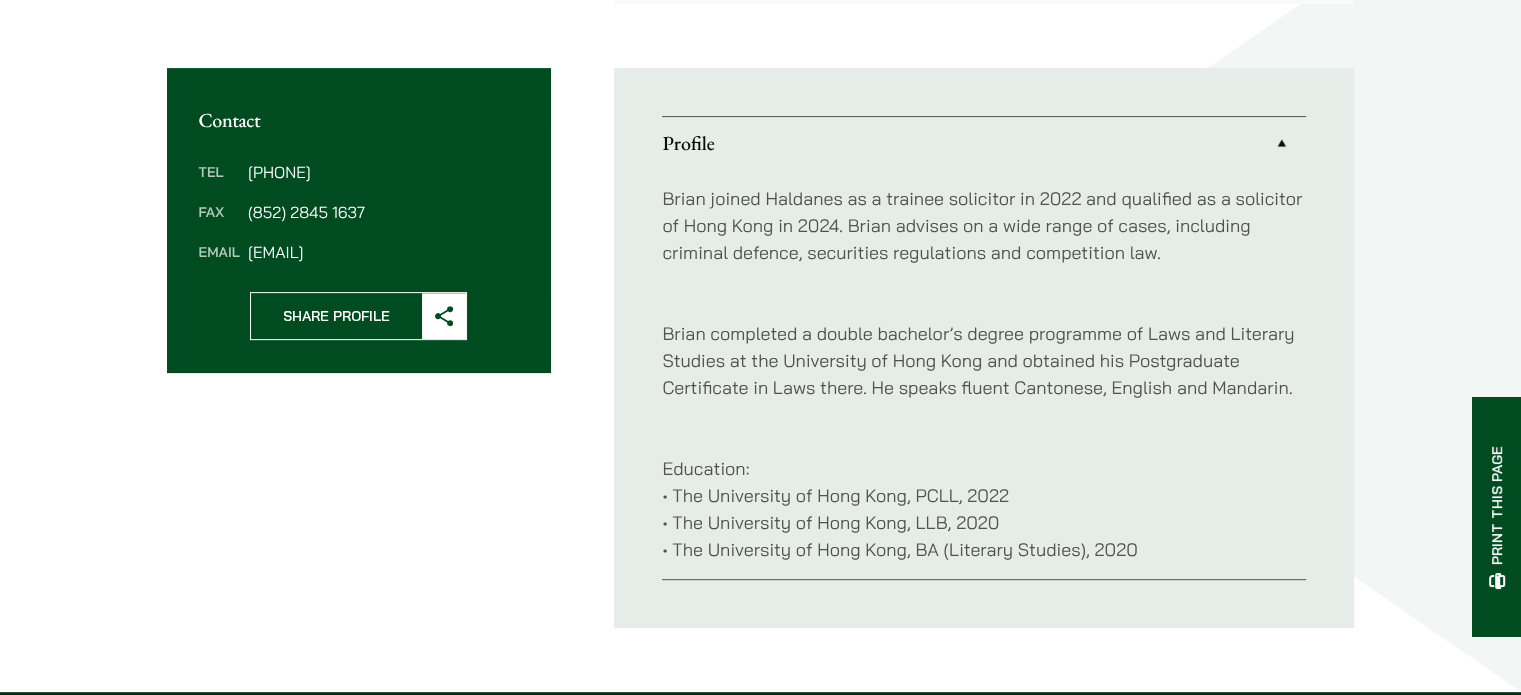 click on "Education: • The University of Hong Kong, PCLL, 2022 • The University of Hong Kong, LLB, 2020 • The University of Hong Kong, BA (Literary Studies), 2020" at bounding box center [984, 495] 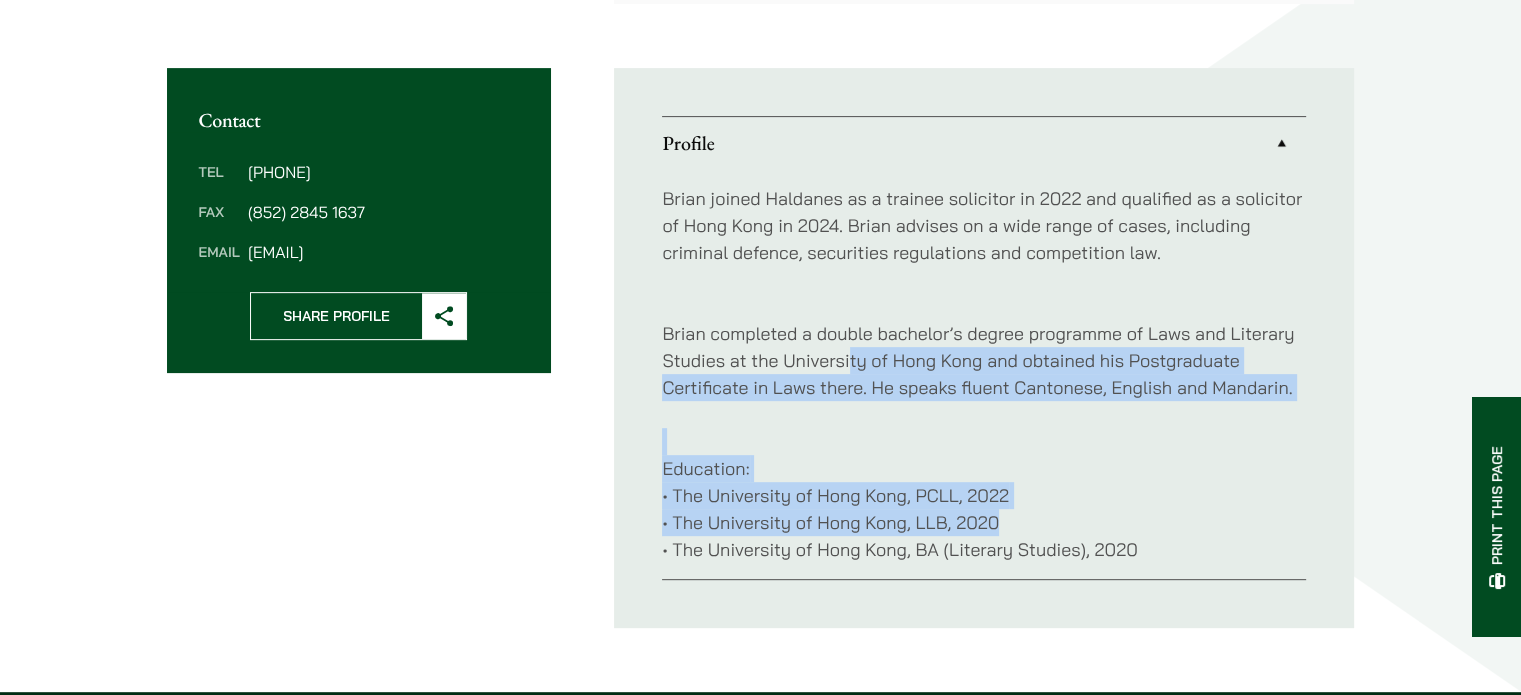 drag, startPoint x: 1012, startPoint y: 513, endPoint x: 850, endPoint y: 369, distance: 216.7487 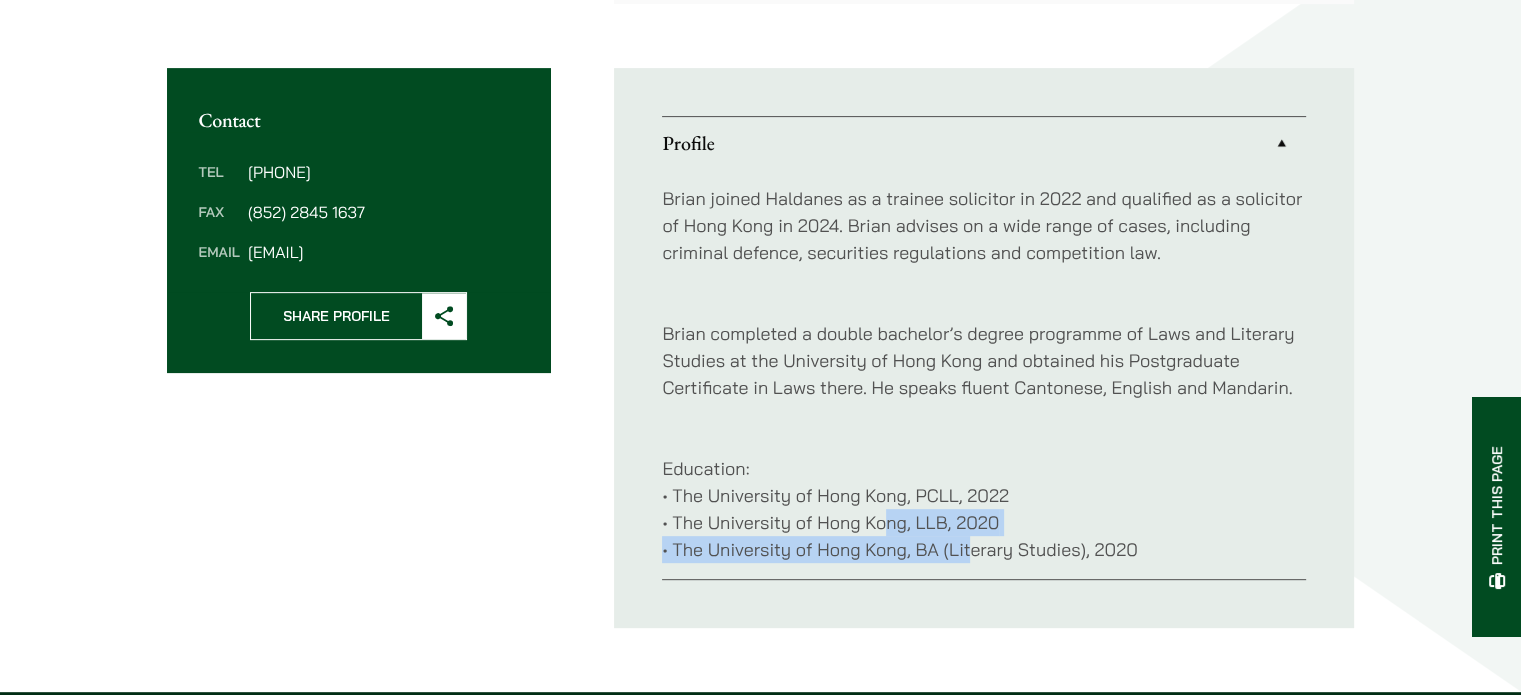 drag, startPoint x: 915, startPoint y: 531, endPoint x: 888, endPoint y: 513, distance: 32.449963 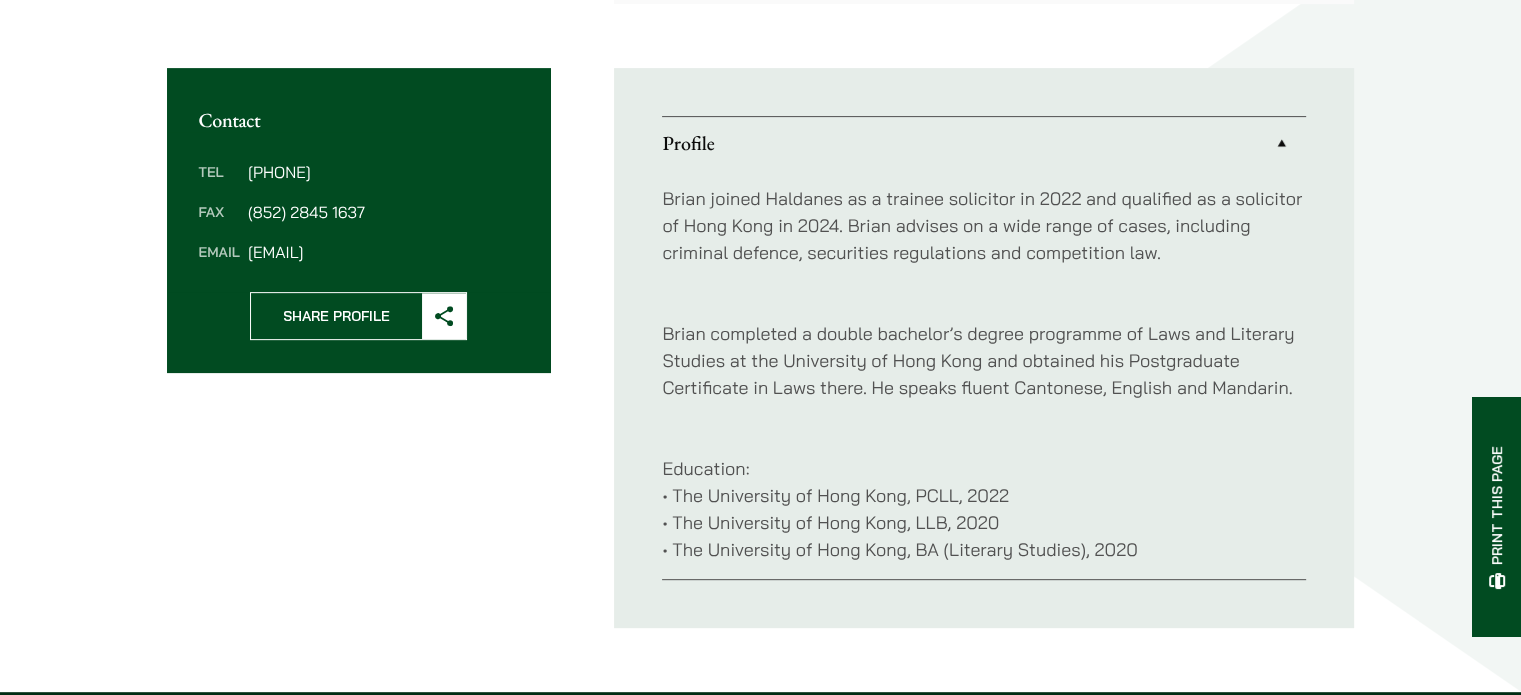 scroll, scrollTop: 0, scrollLeft: 0, axis: both 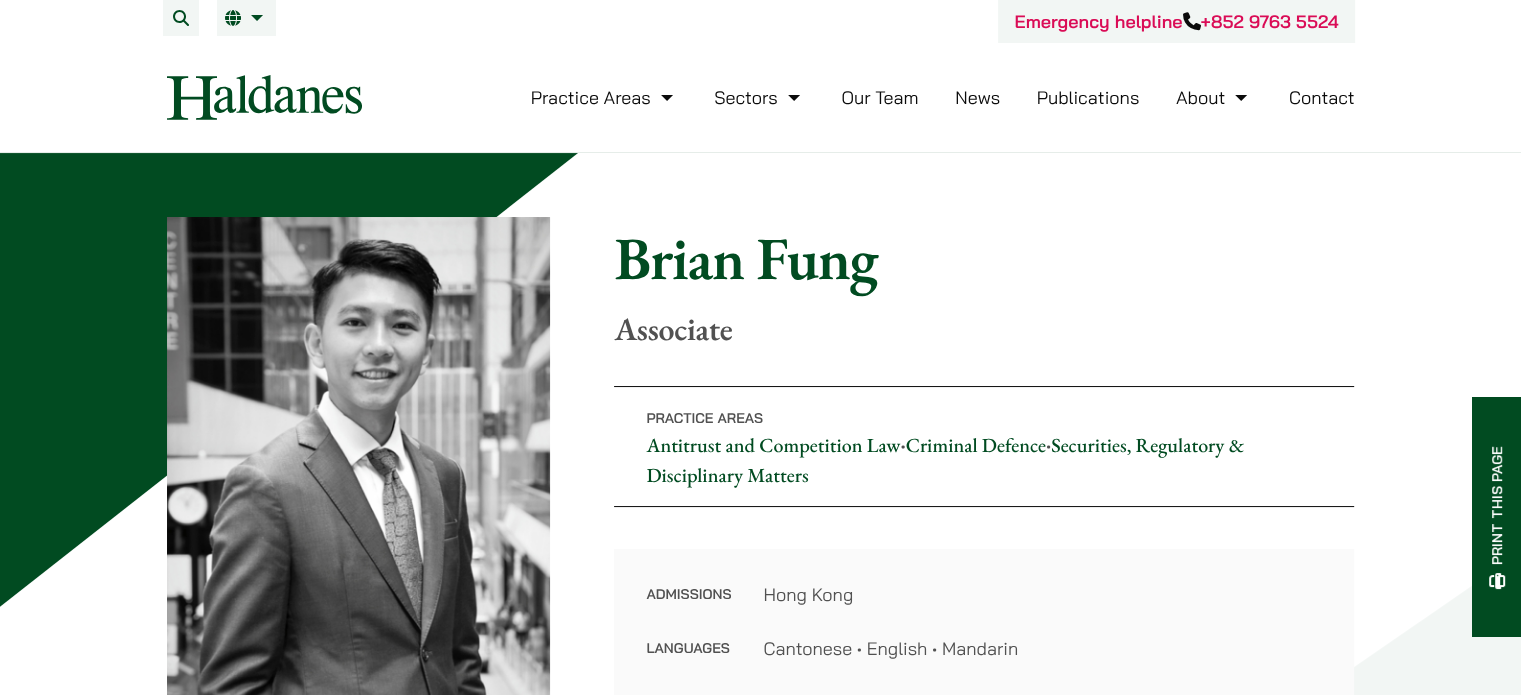 click on "Our Team" at bounding box center [879, 97] 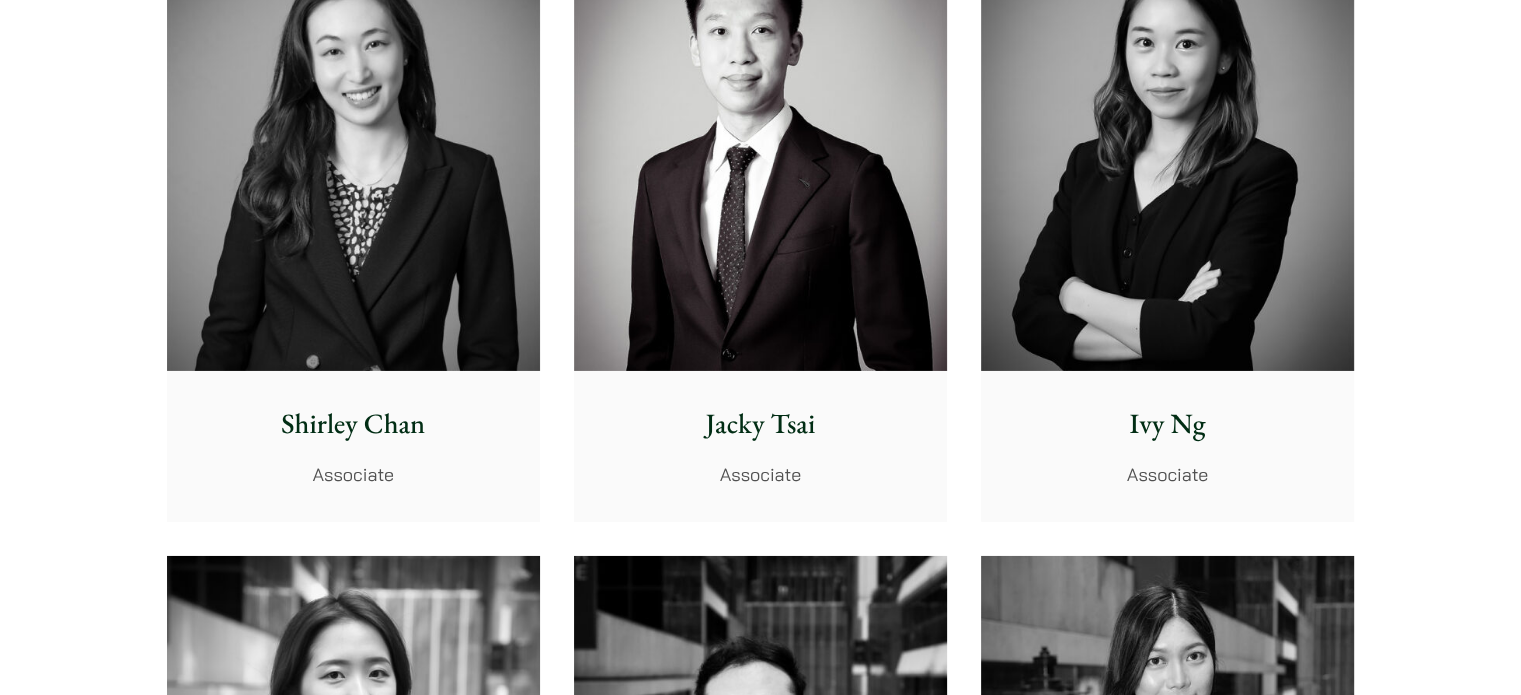 scroll, scrollTop: 6442, scrollLeft: 0, axis: vertical 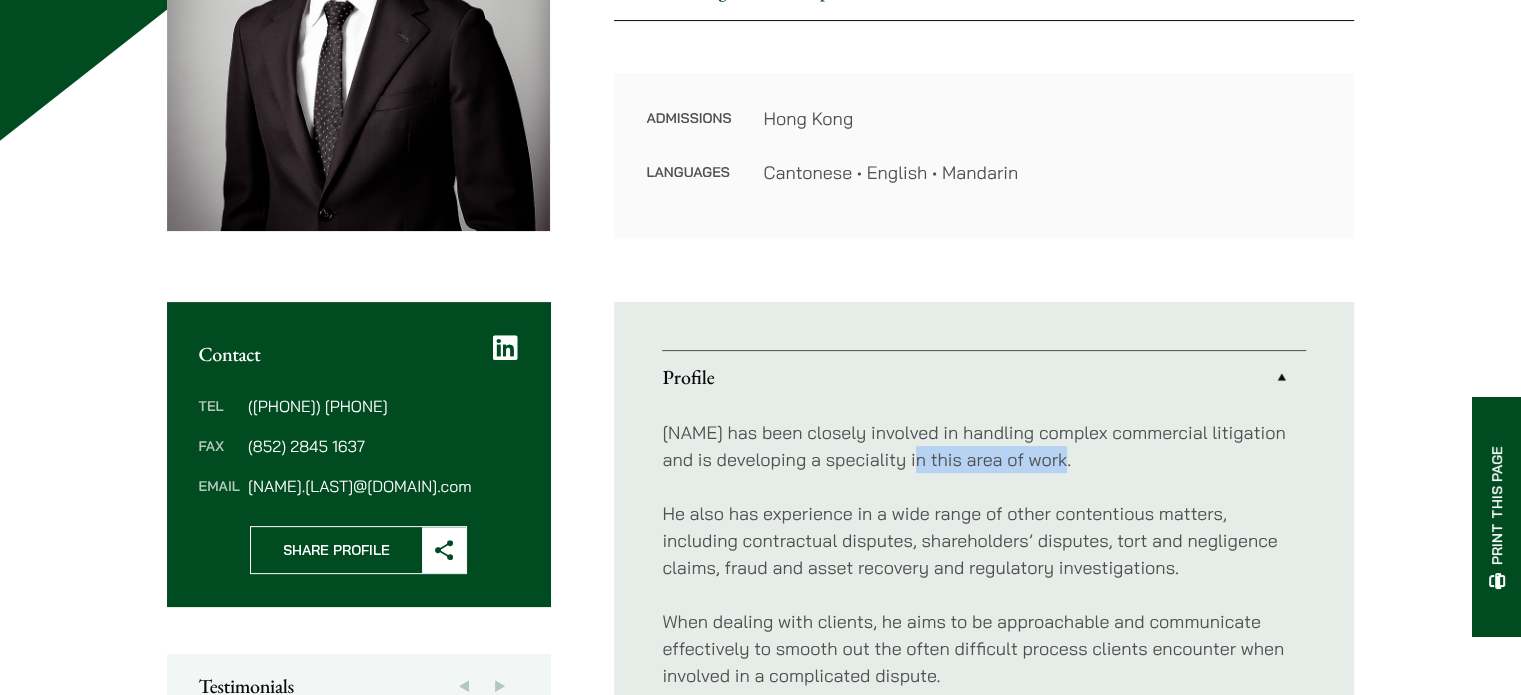 drag, startPoint x: 1109, startPoint y: 460, endPoint x: 924, endPoint y: 451, distance: 185.2188 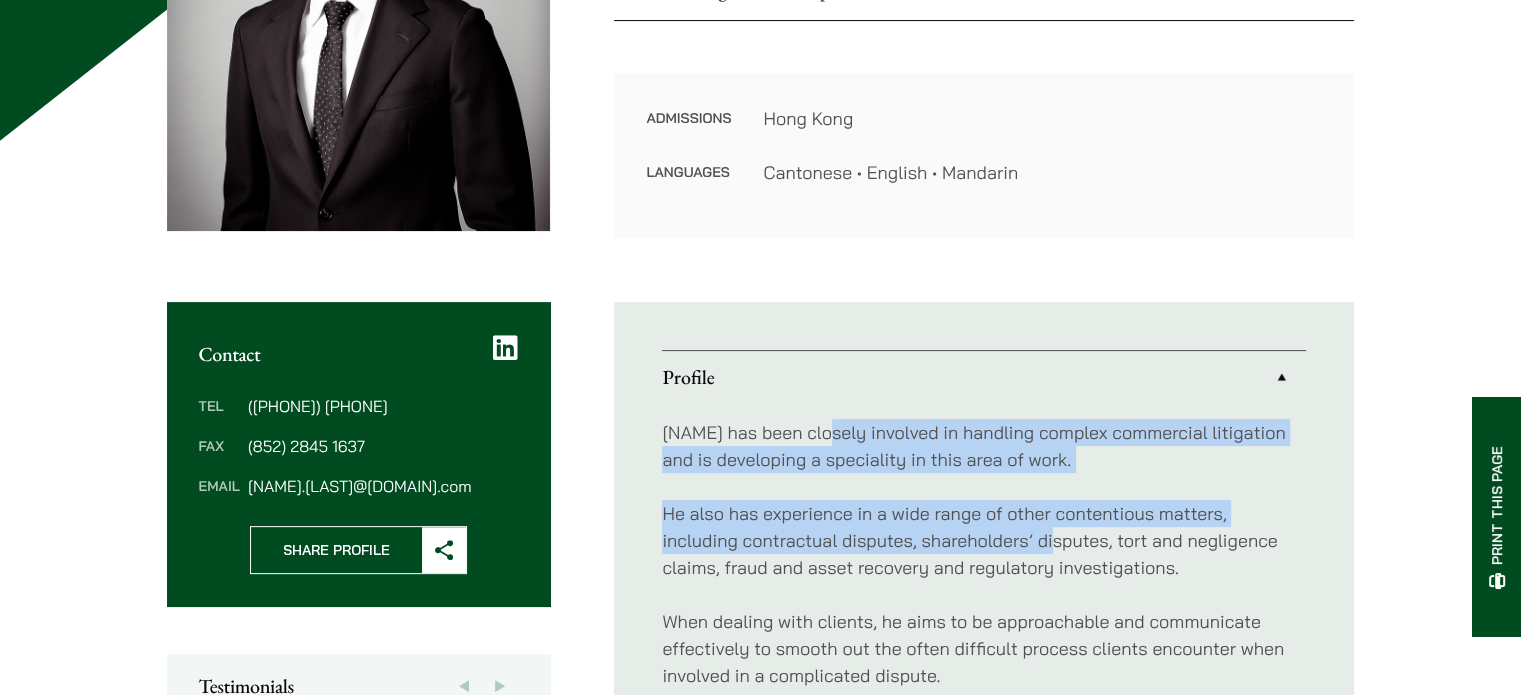drag, startPoint x: 834, startPoint y: 428, endPoint x: 1060, endPoint y: 555, distance: 259.23926 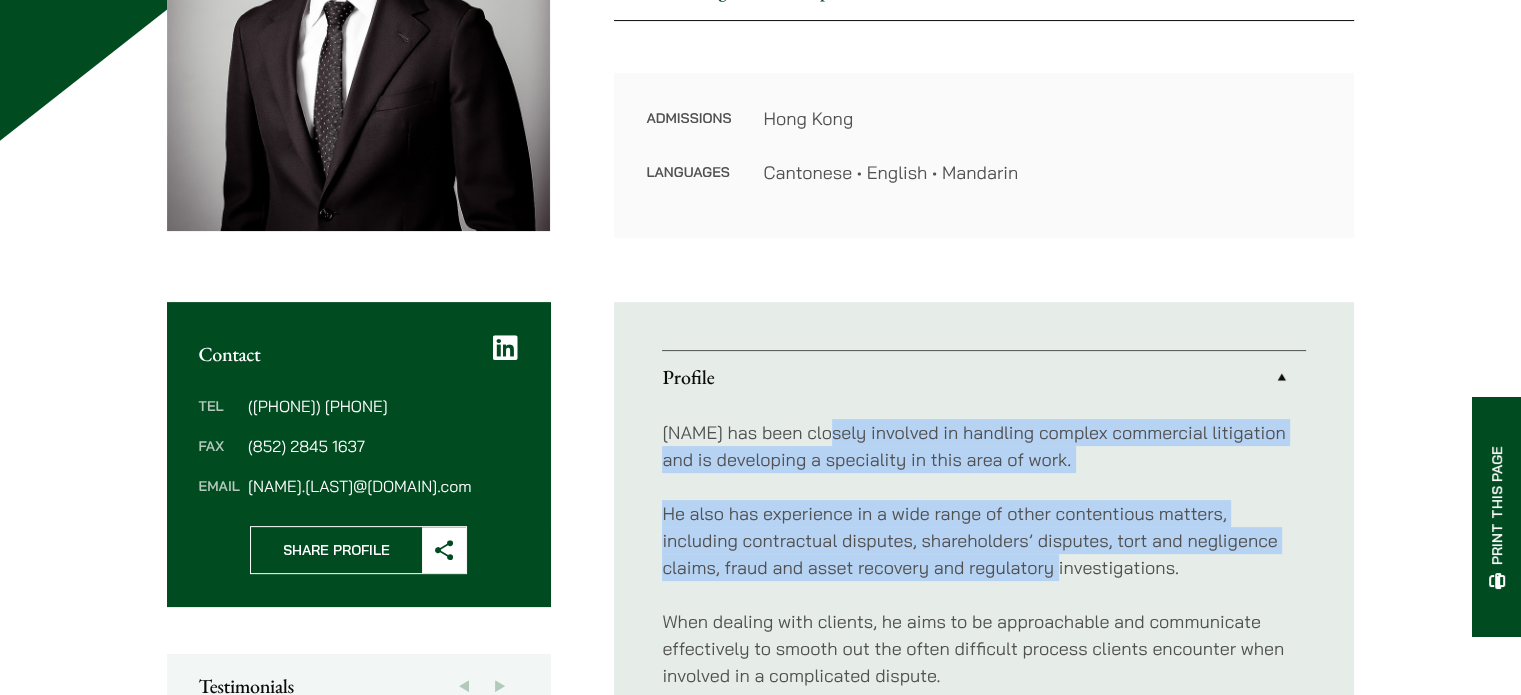 click on "He also has experience in a wide range of other contentious matters, including contractual disputes, shareholders’ disputes, tort and negligence claims, fraud and asset recovery and regulatory investigations." at bounding box center [984, 540] 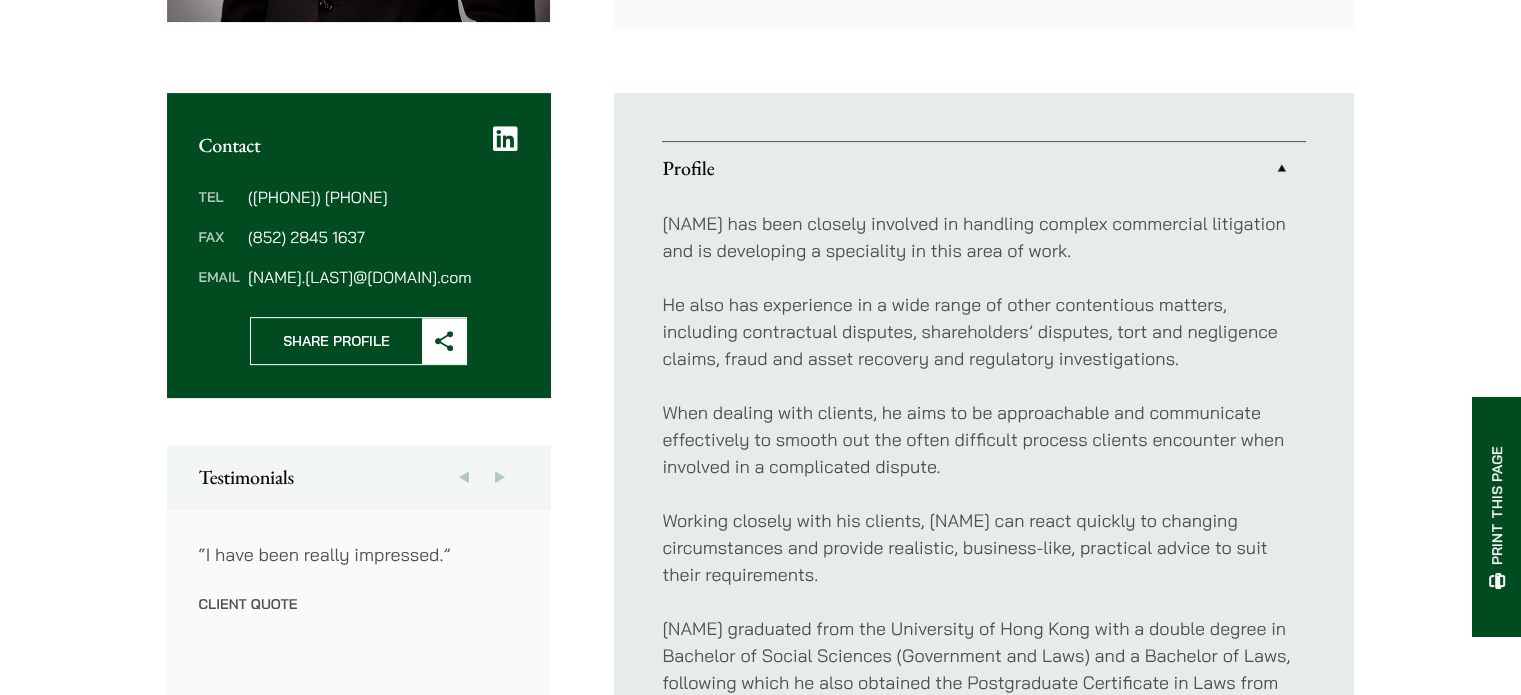 scroll, scrollTop: 700, scrollLeft: 0, axis: vertical 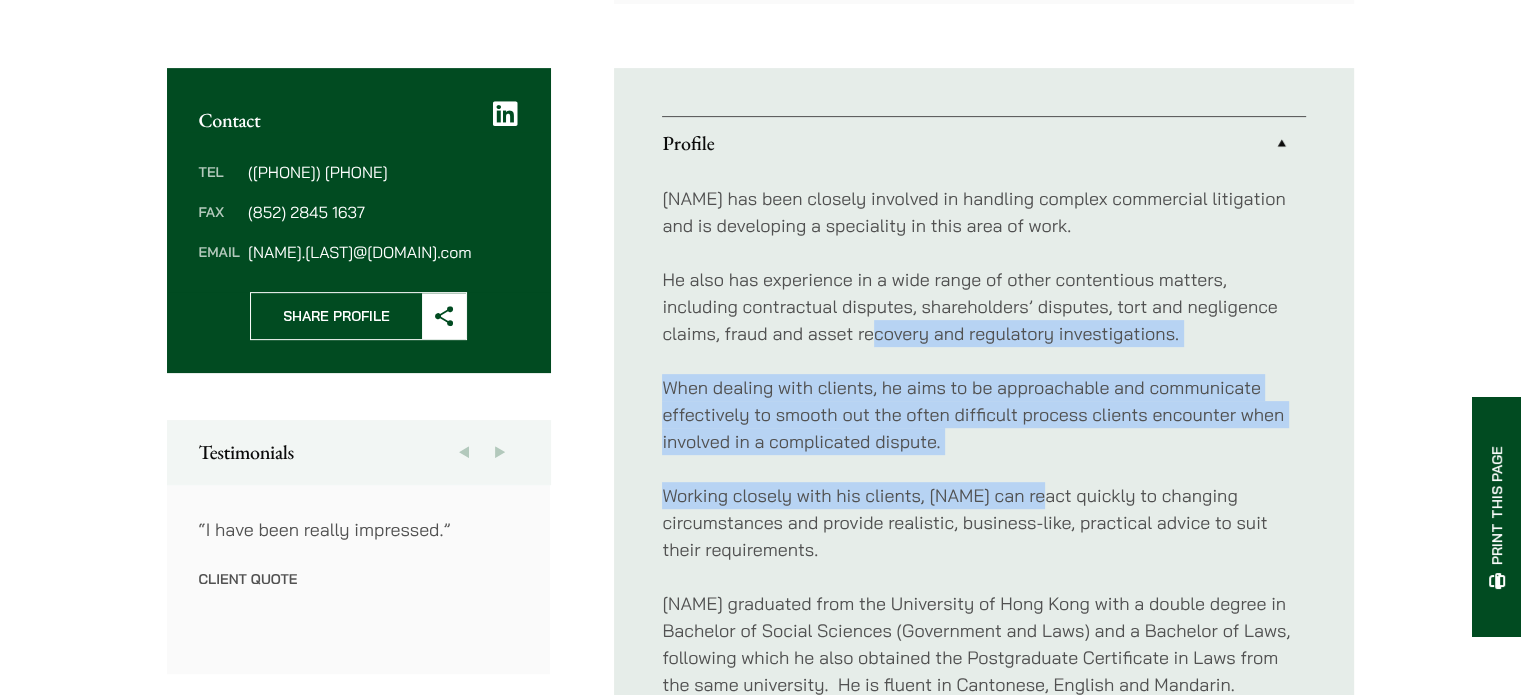 drag, startPoint x: 995, startPoint y: 423, endPoint x: 866, endPoint y: 318, distance: 166.331 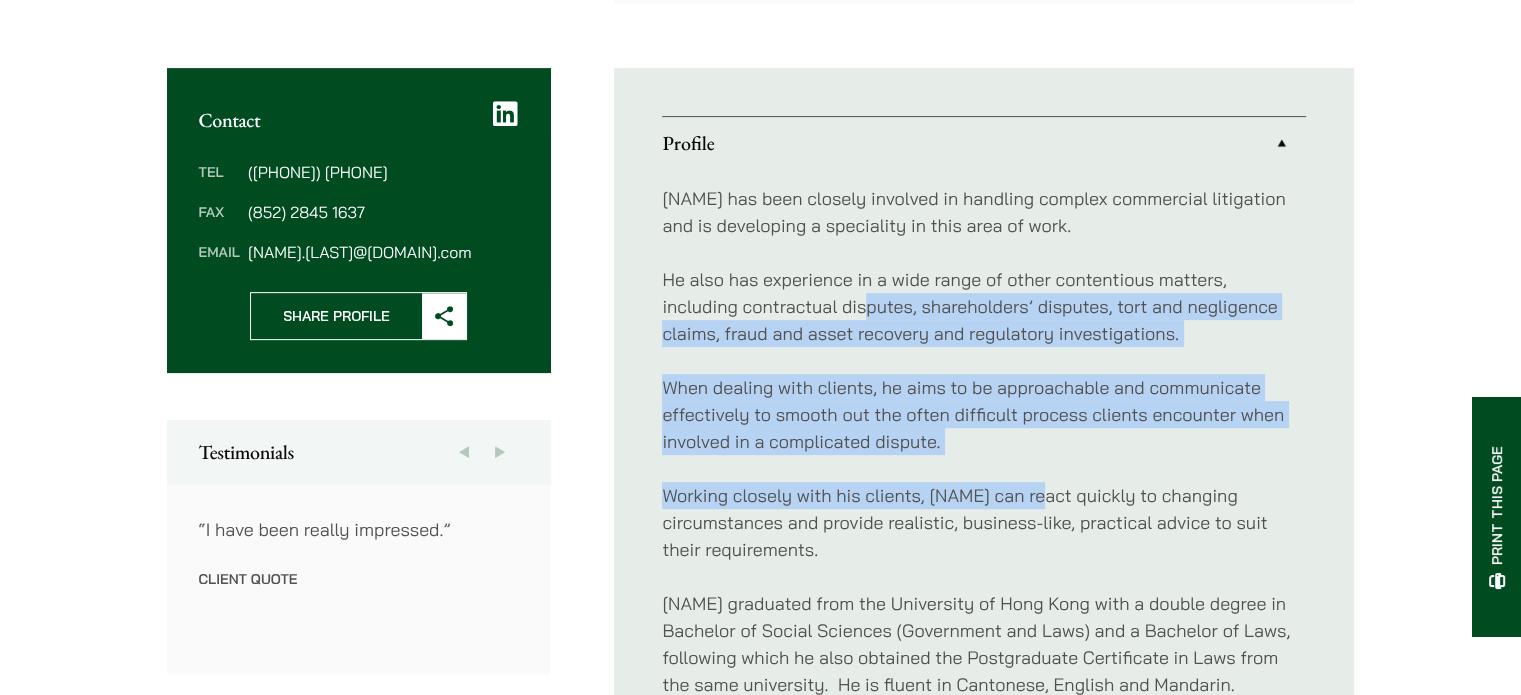 click on "He also has experience in a wide range of other contentious matters, including contractual disputes, shareholders’ disputes, tort and negligence claims, fraud and asset recovery and regulatory investigations." at bounding box center (984, 306) 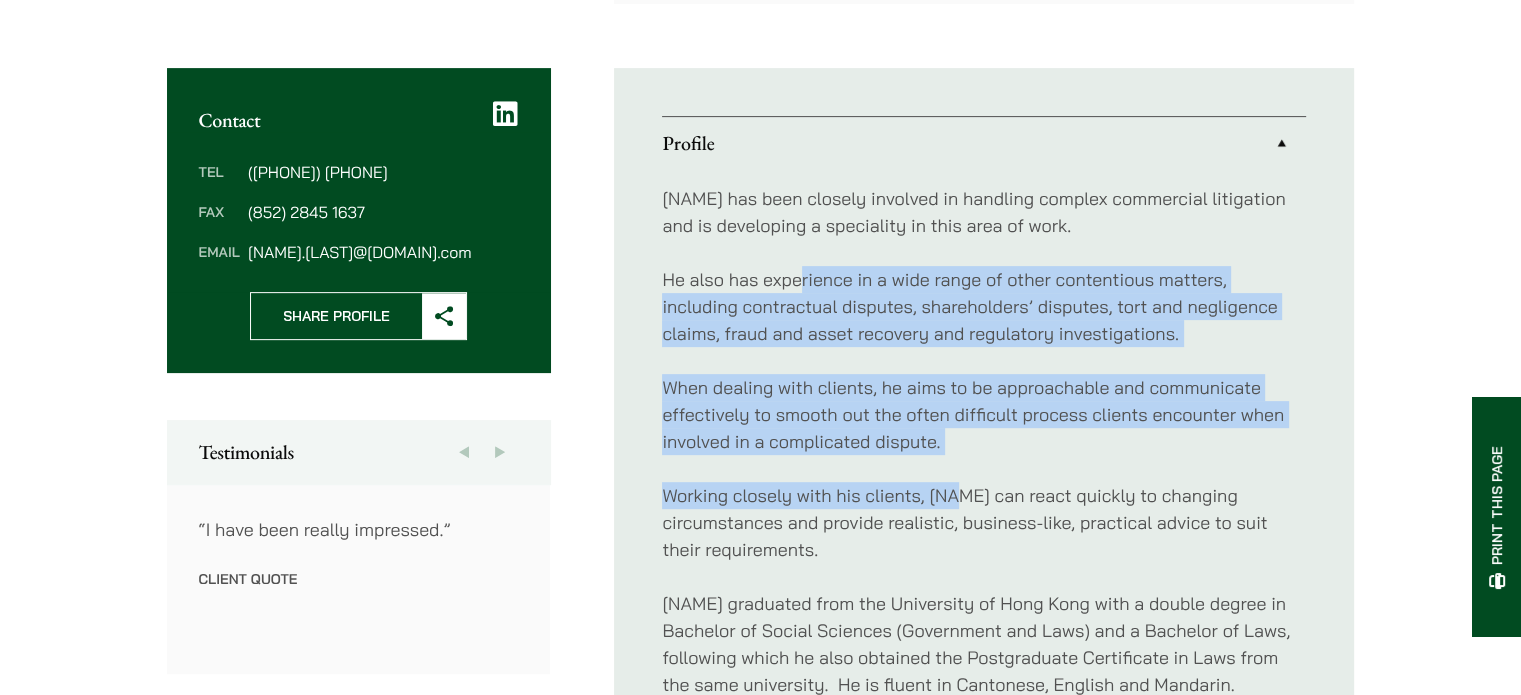 drag, startPoint x: 798, startPoint y: 288, endPoint x: 959, endPoint y: 468, distance: 241.4974 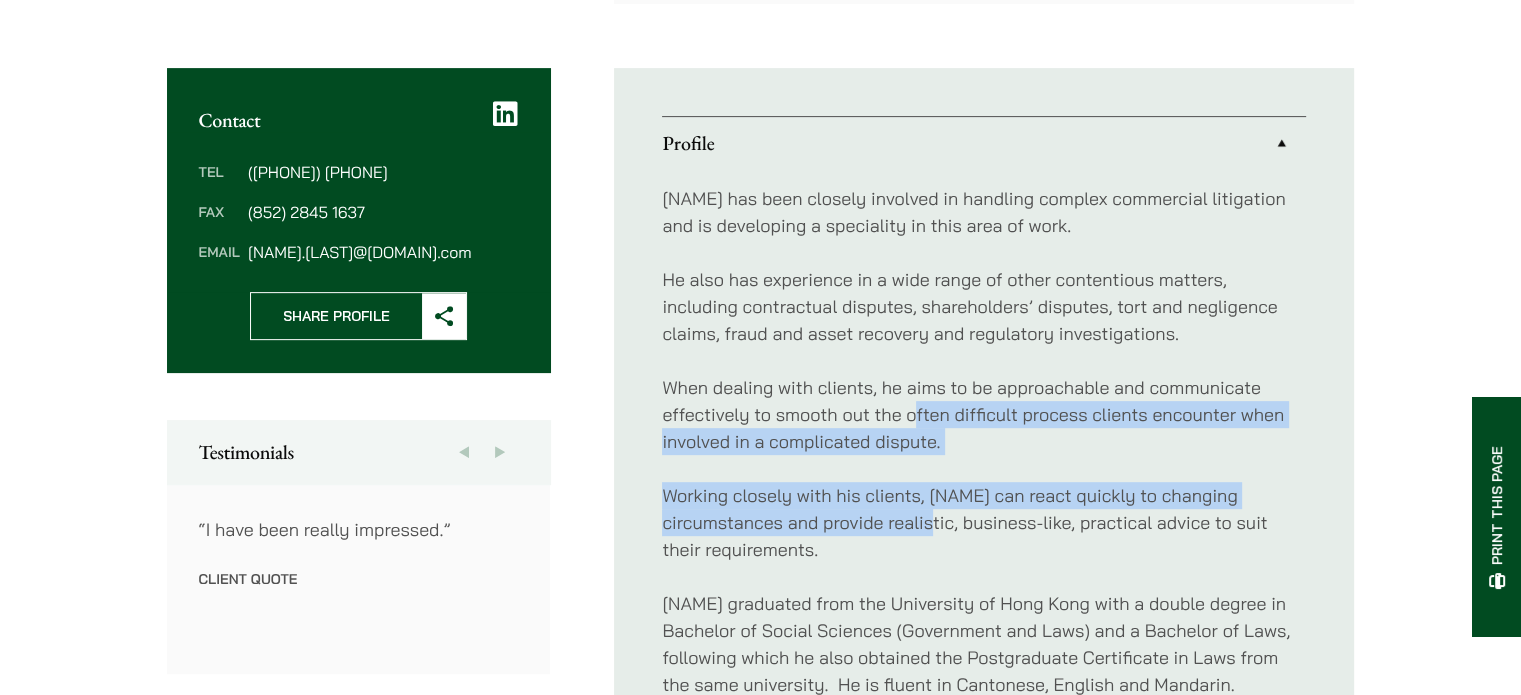 drag, startPoint x: 940, startPoint y: 520, endPoint x: 915, endPoint y: 403, distance: 119.64113 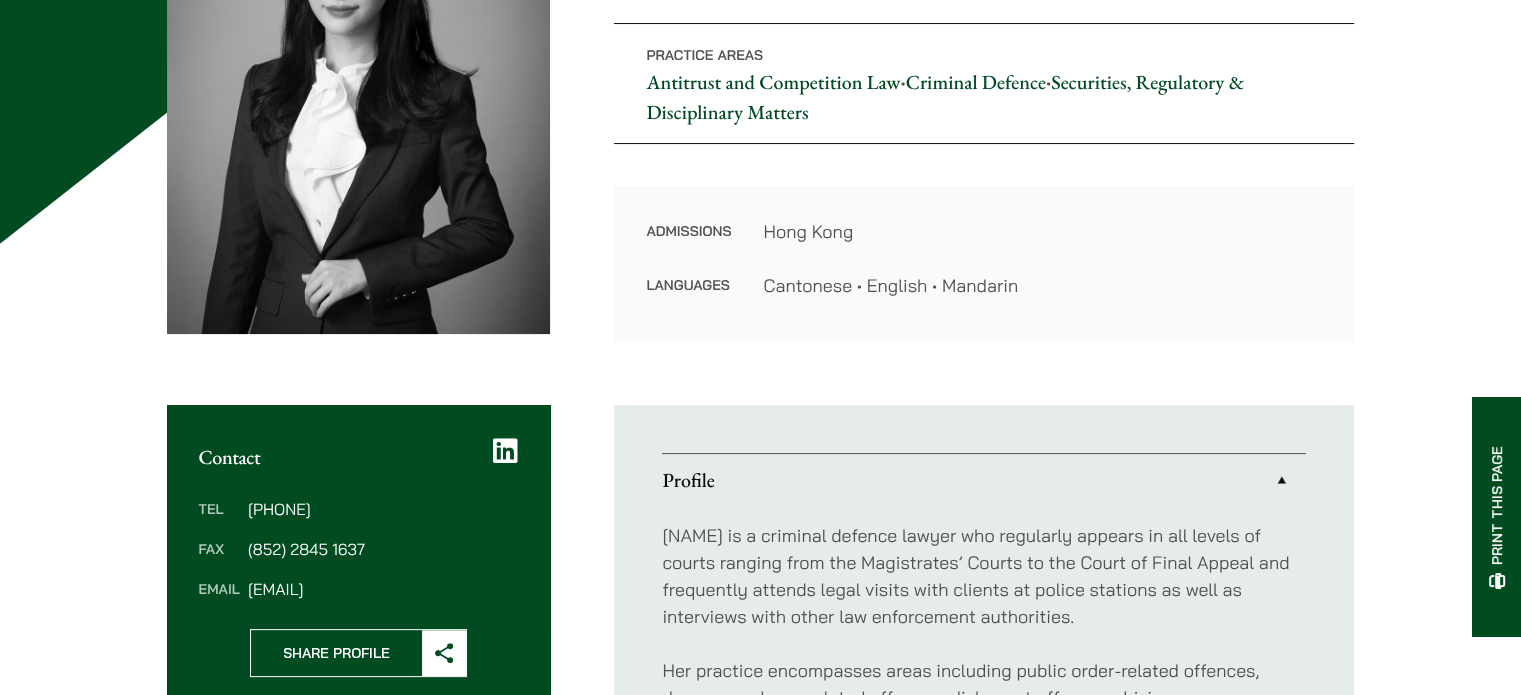 scroll, scrollTop: 466, scrollLeft: 0, axis: vertical 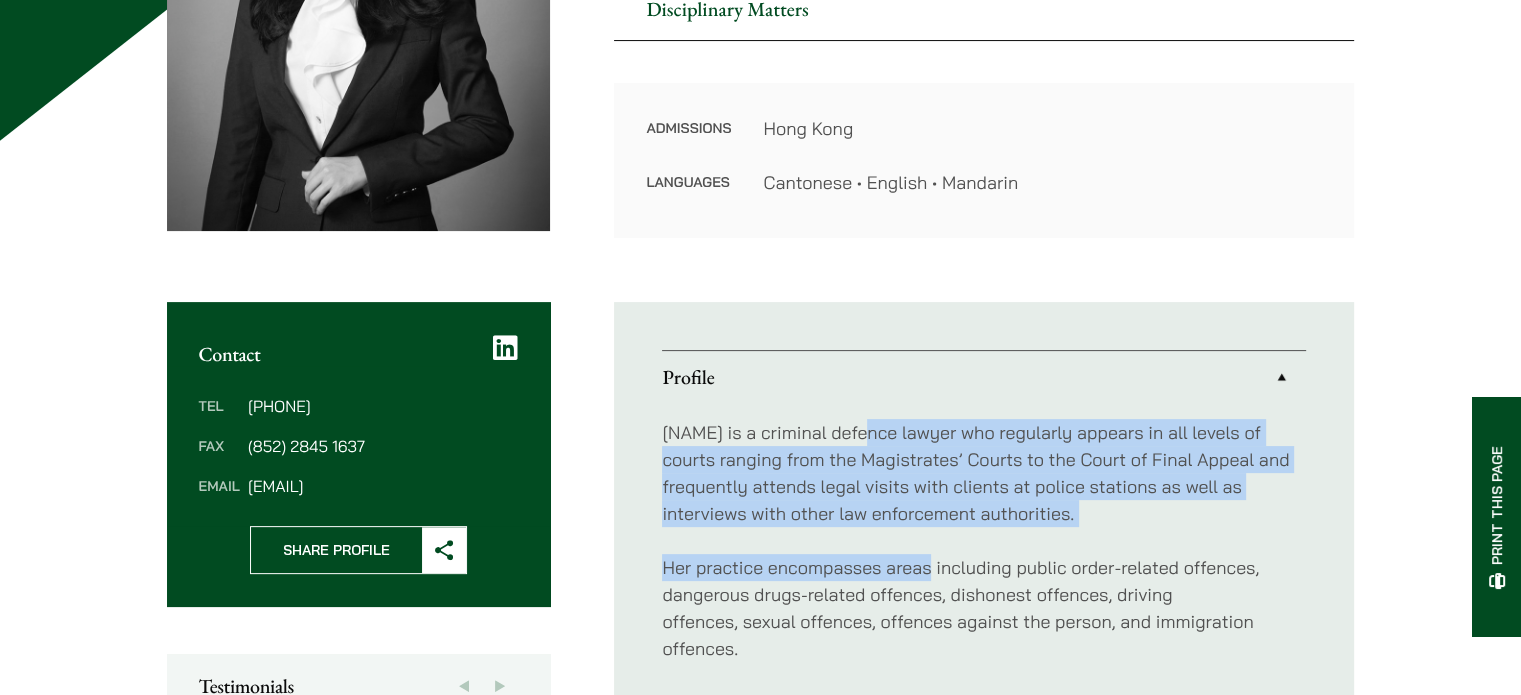 drag, startPoint x: 859, startPoint y: 417, endPoint x: 927, endPoint y: 535, distance: 136.19104 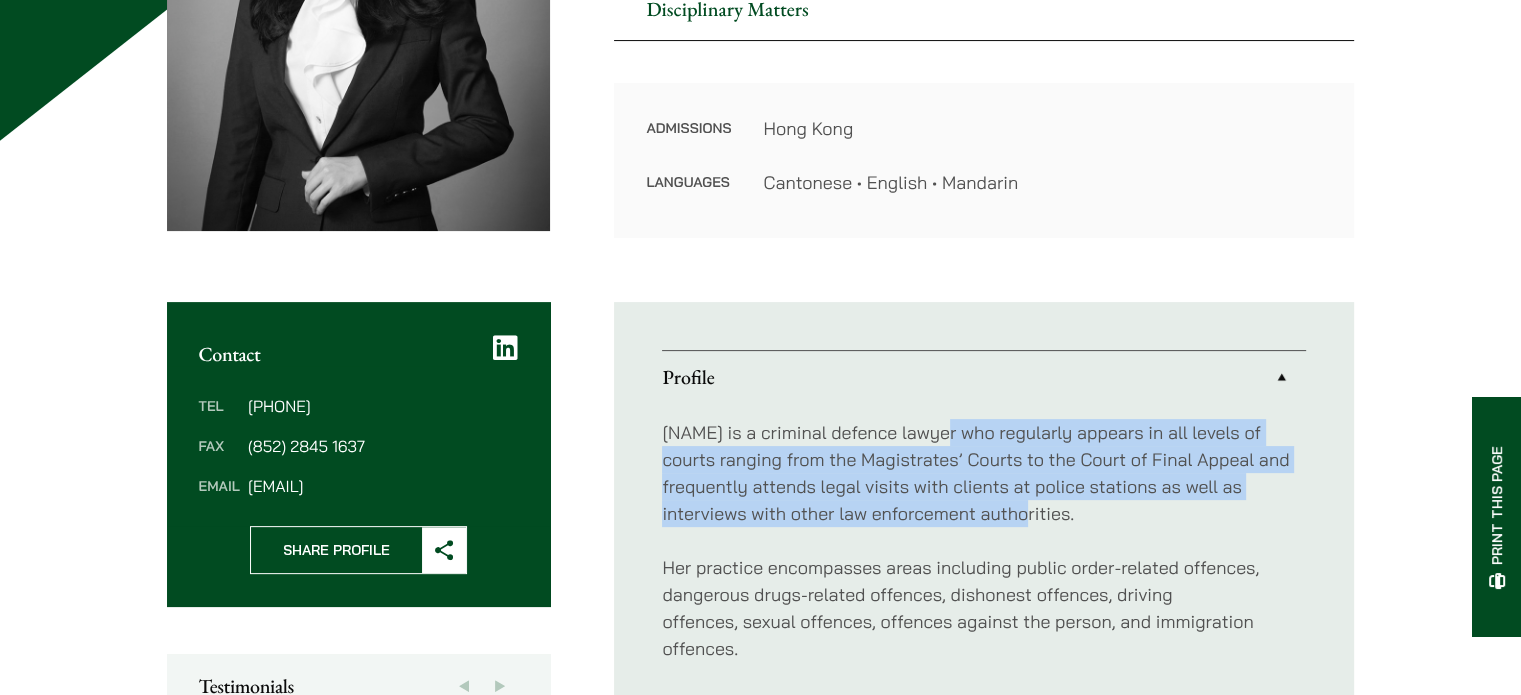 drag, startPoint x: 1008, startPoint y: 503, endPoint x: 945, endPoint y: 435, distance: 92.69843 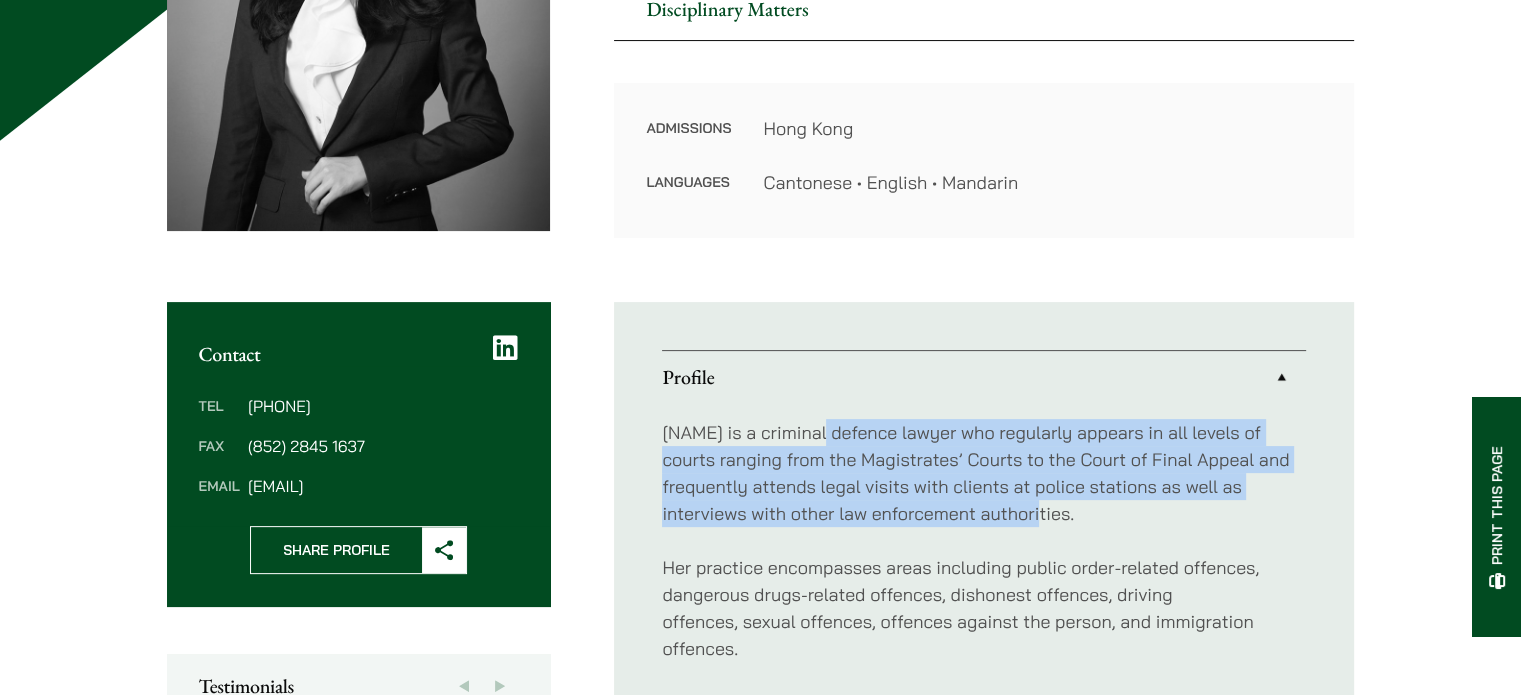 drag, startPoint x: 823, startPoint y: 434, endPoint x: 1026, endPoint y: 504, distance: 214.73006 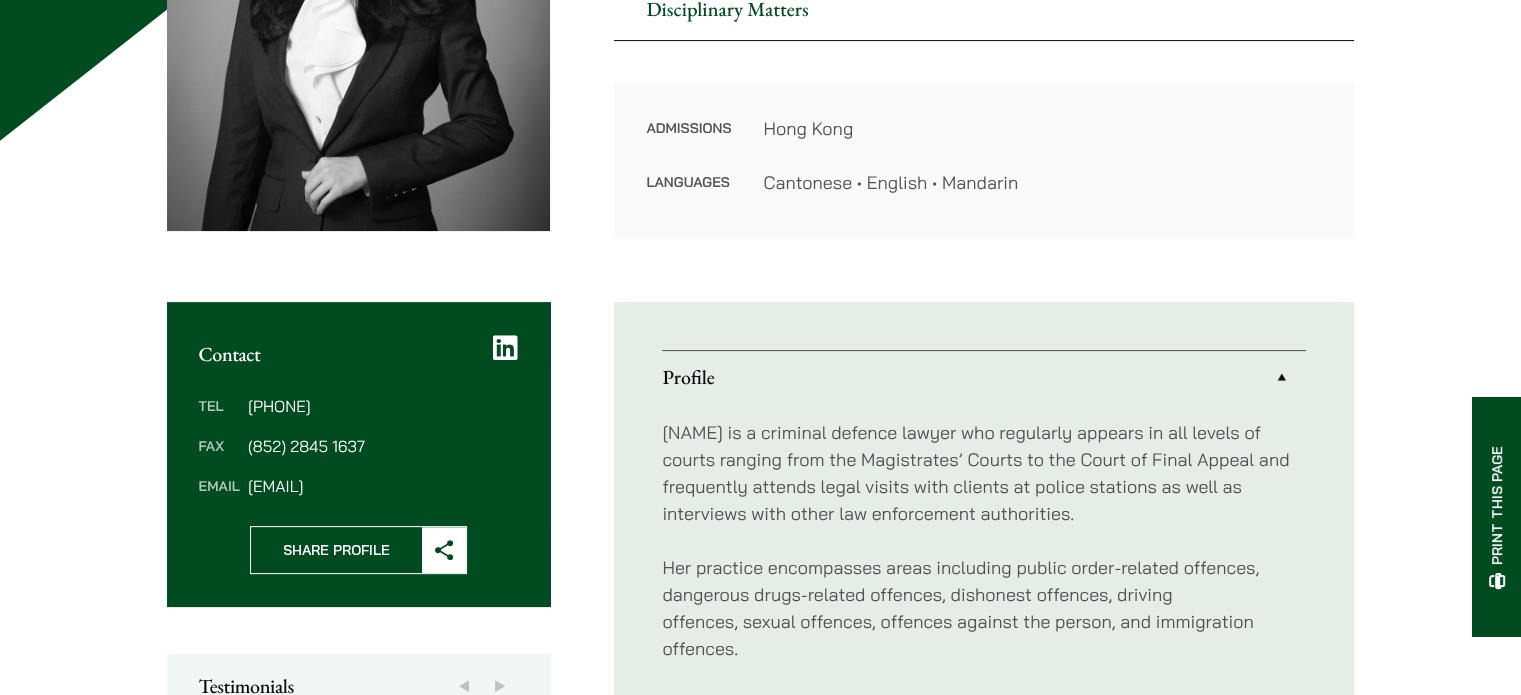 drag, startPoint x: 899, startPoint y: 440, endPoint x: 835, endPoint y: 423, distance: 66.21933 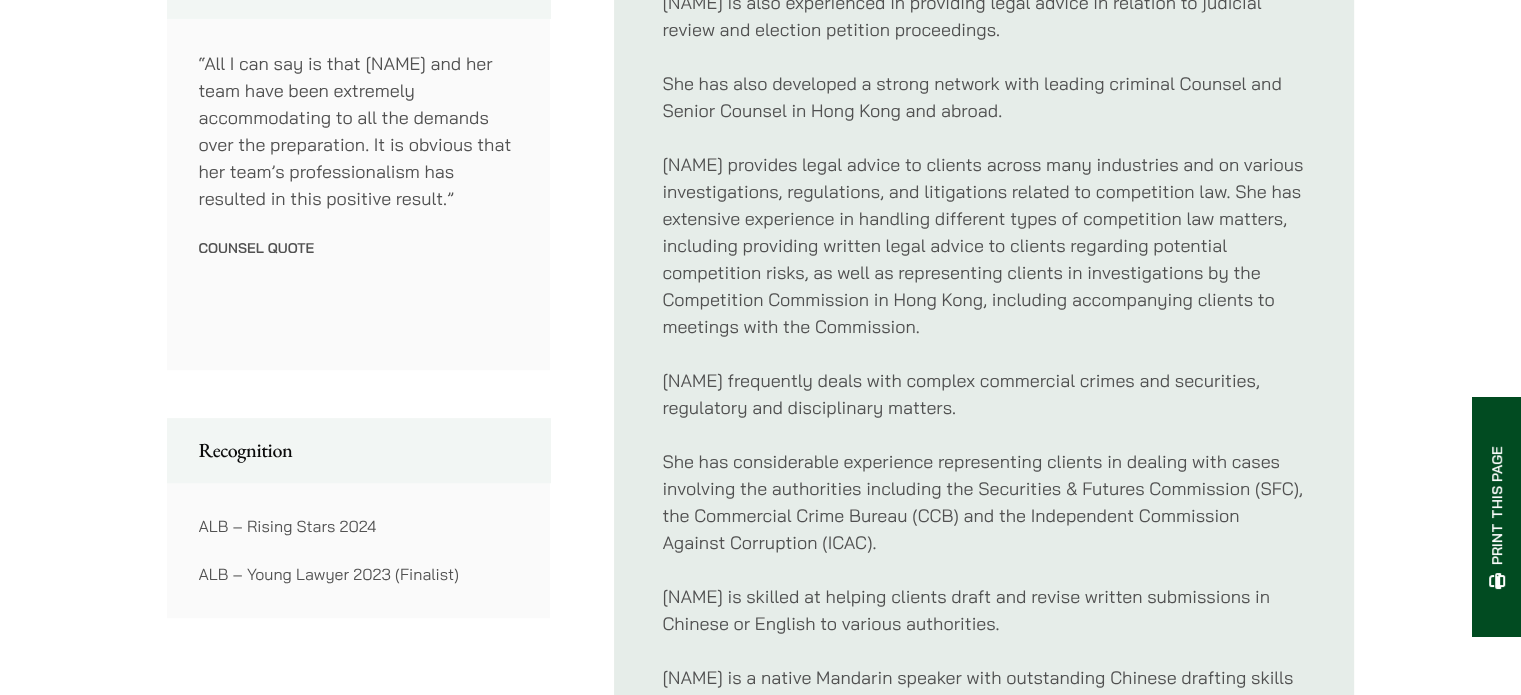 scroll, scrollTop: 1400, scrollLeft: 0, axis: vertical 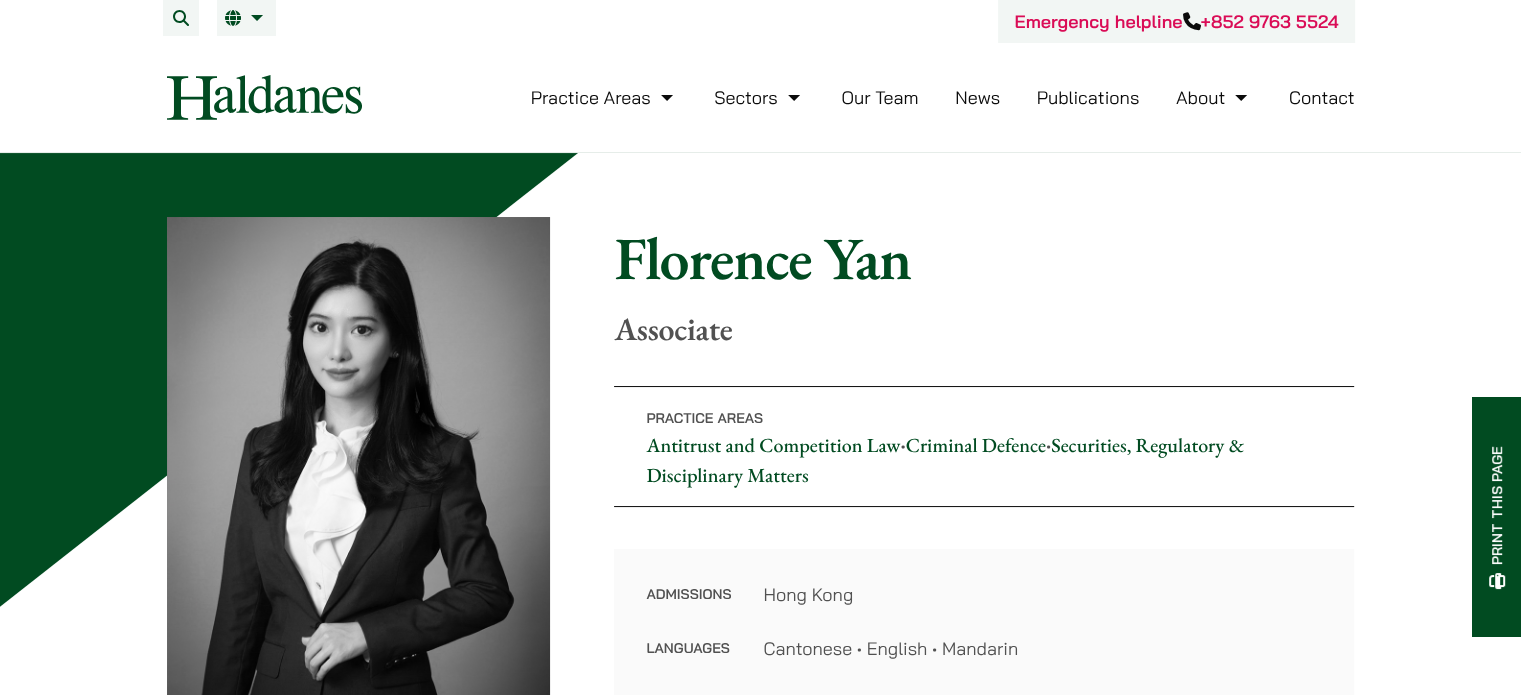 click on "Our Team" at bounding box center (879, 97) 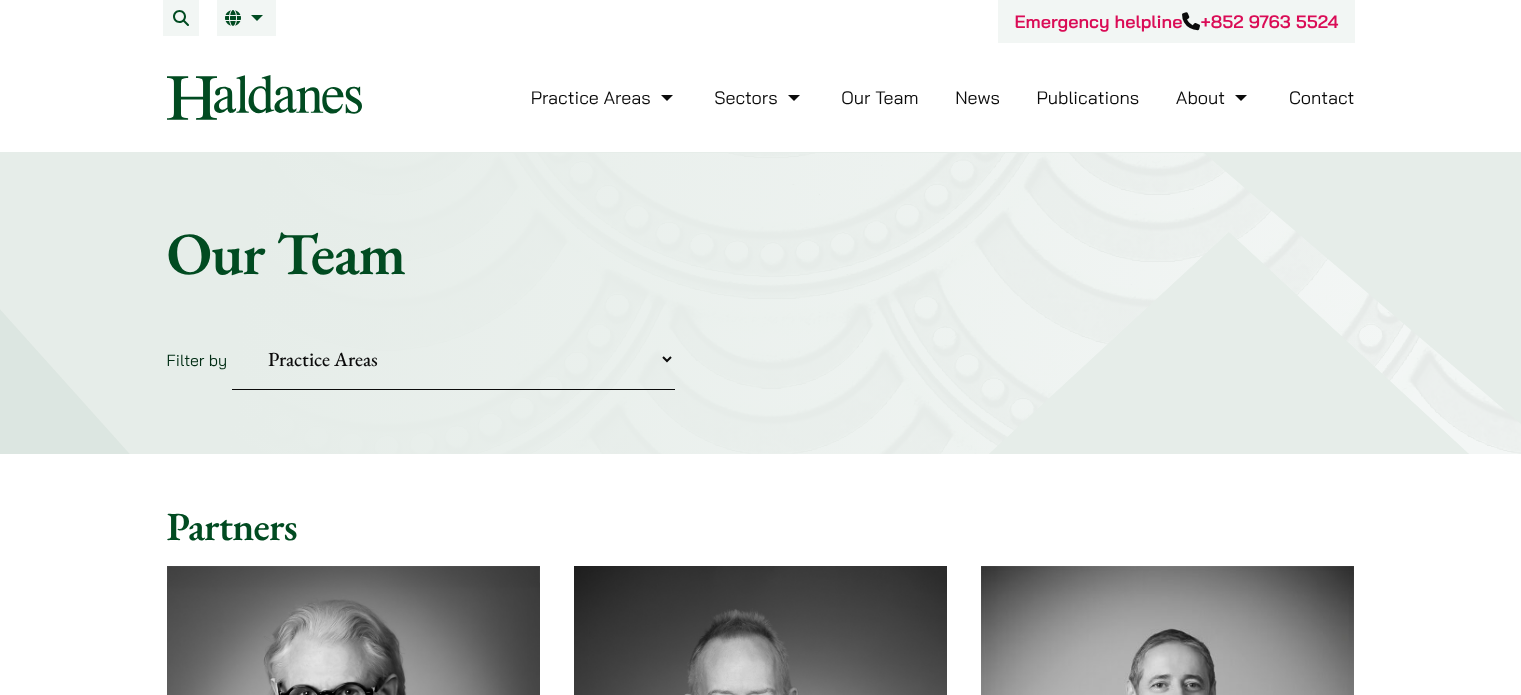 scroll, scrollTop: 233, scrollLeft: 0, axis: vertical 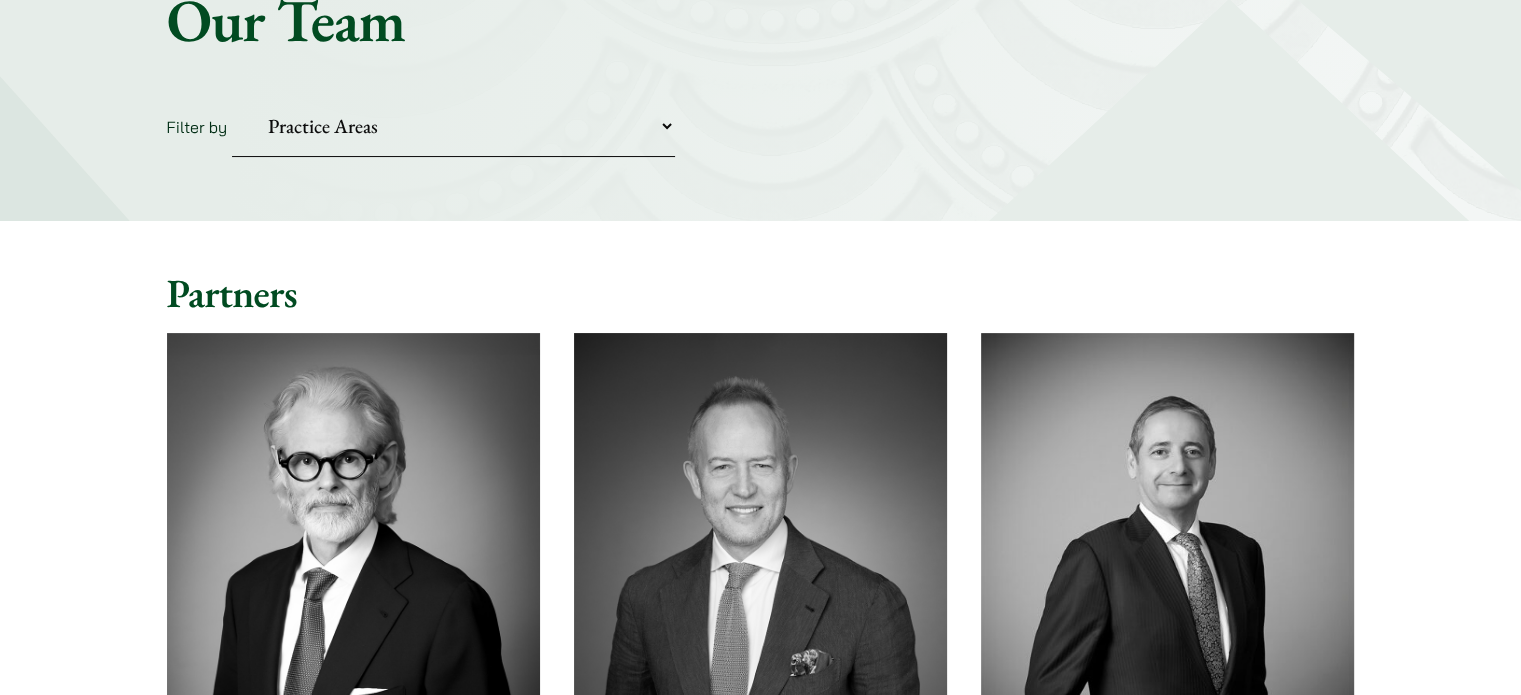 click at bounding box center [353, 566] 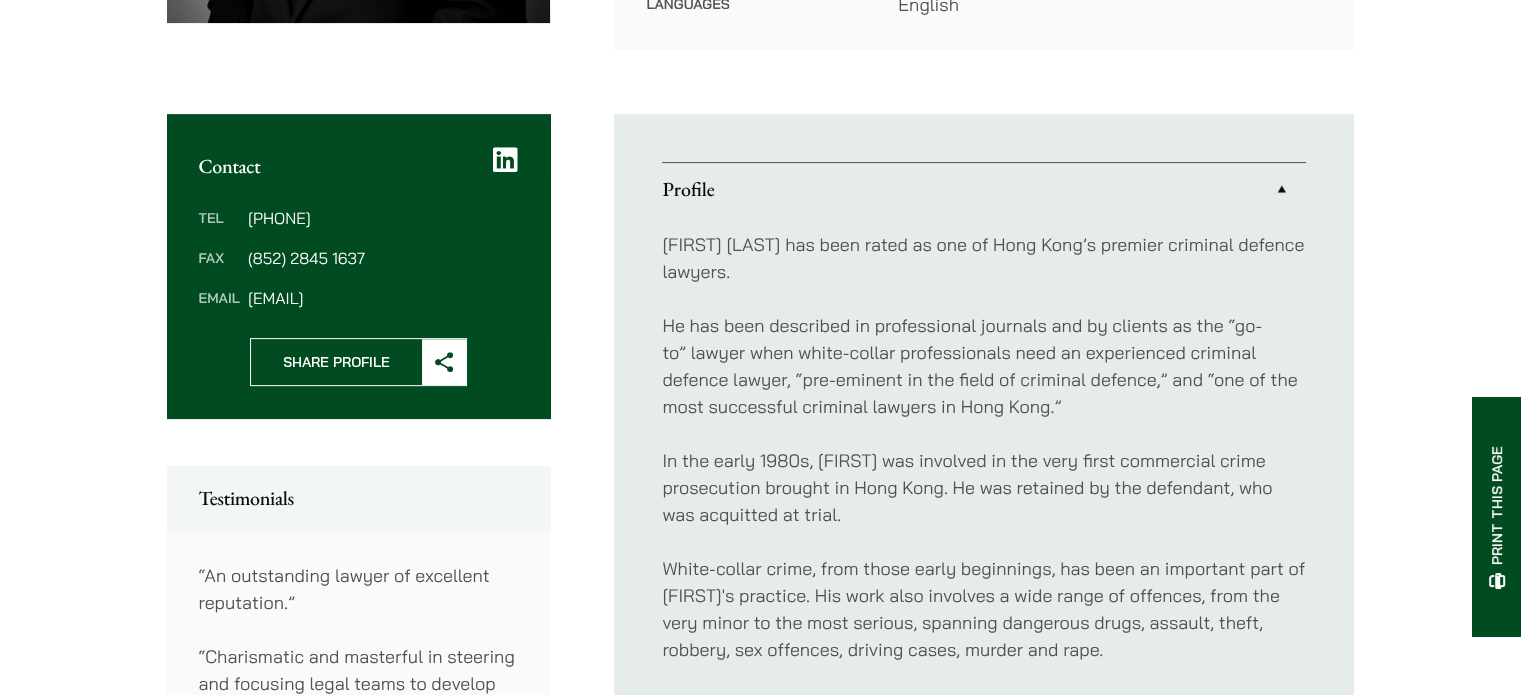 scroll, scrollTop: 700, scrollLeft: 0, axis: vertical 